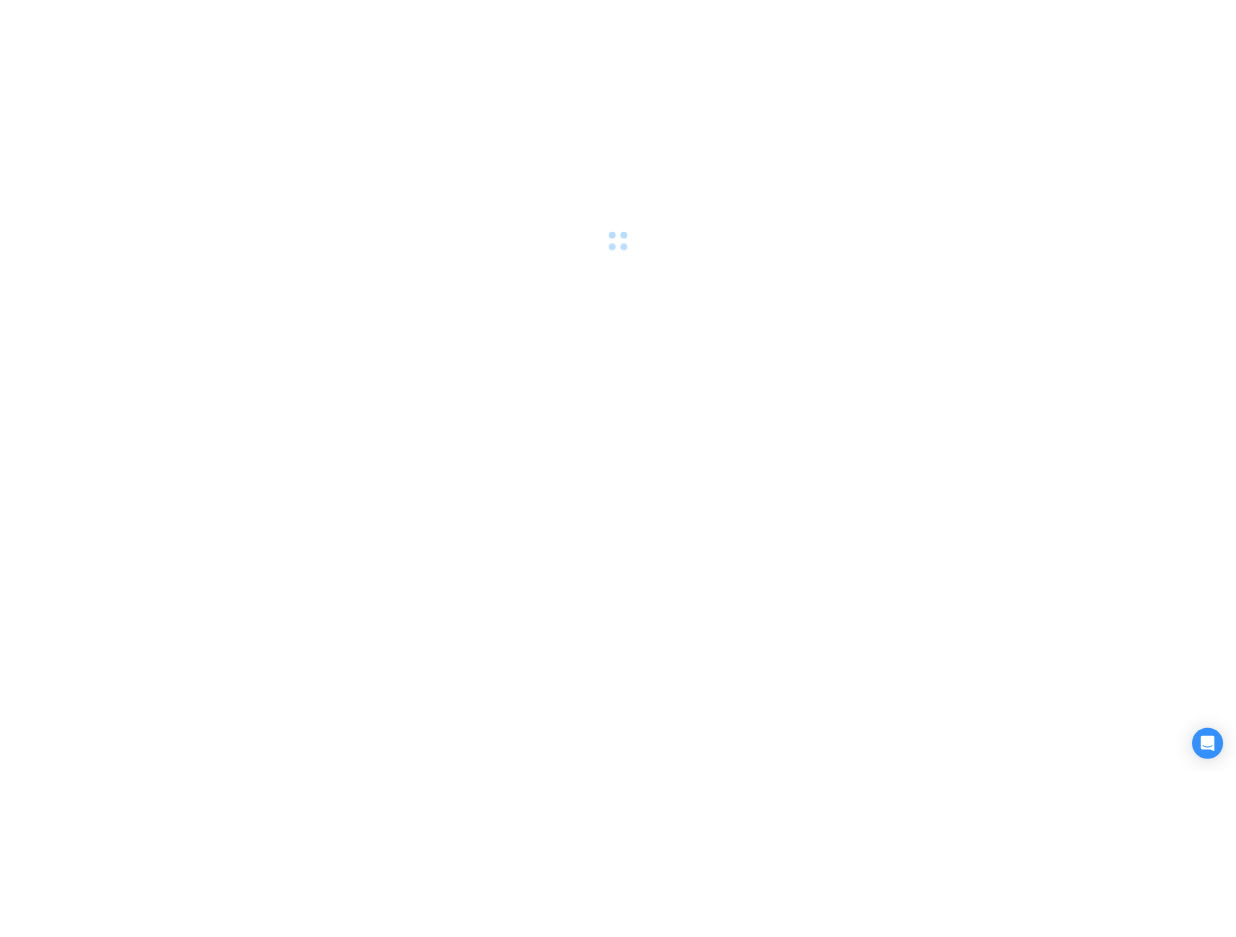 scroll, scrollTop: 0, scrollLeft: 0, axis: both 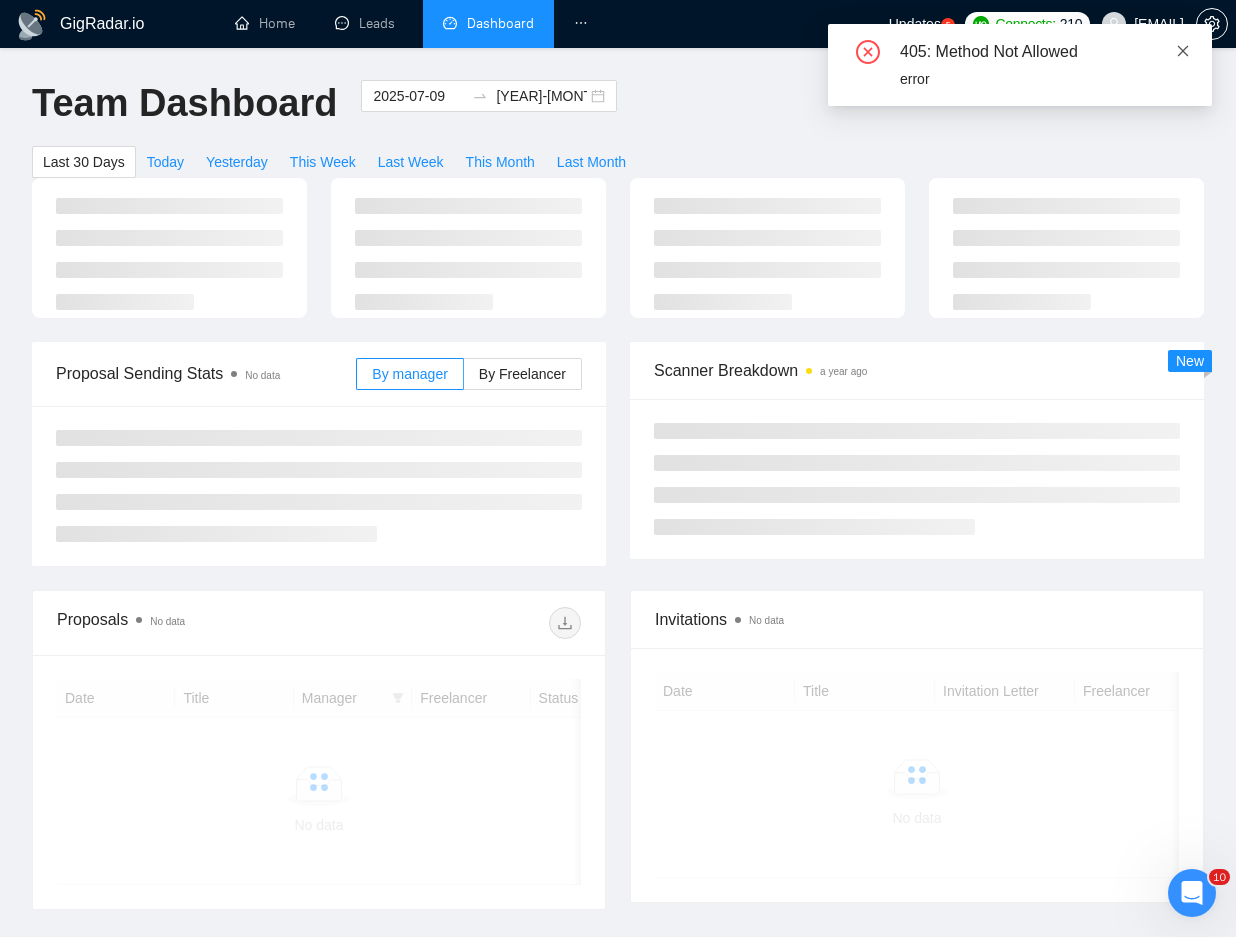 click 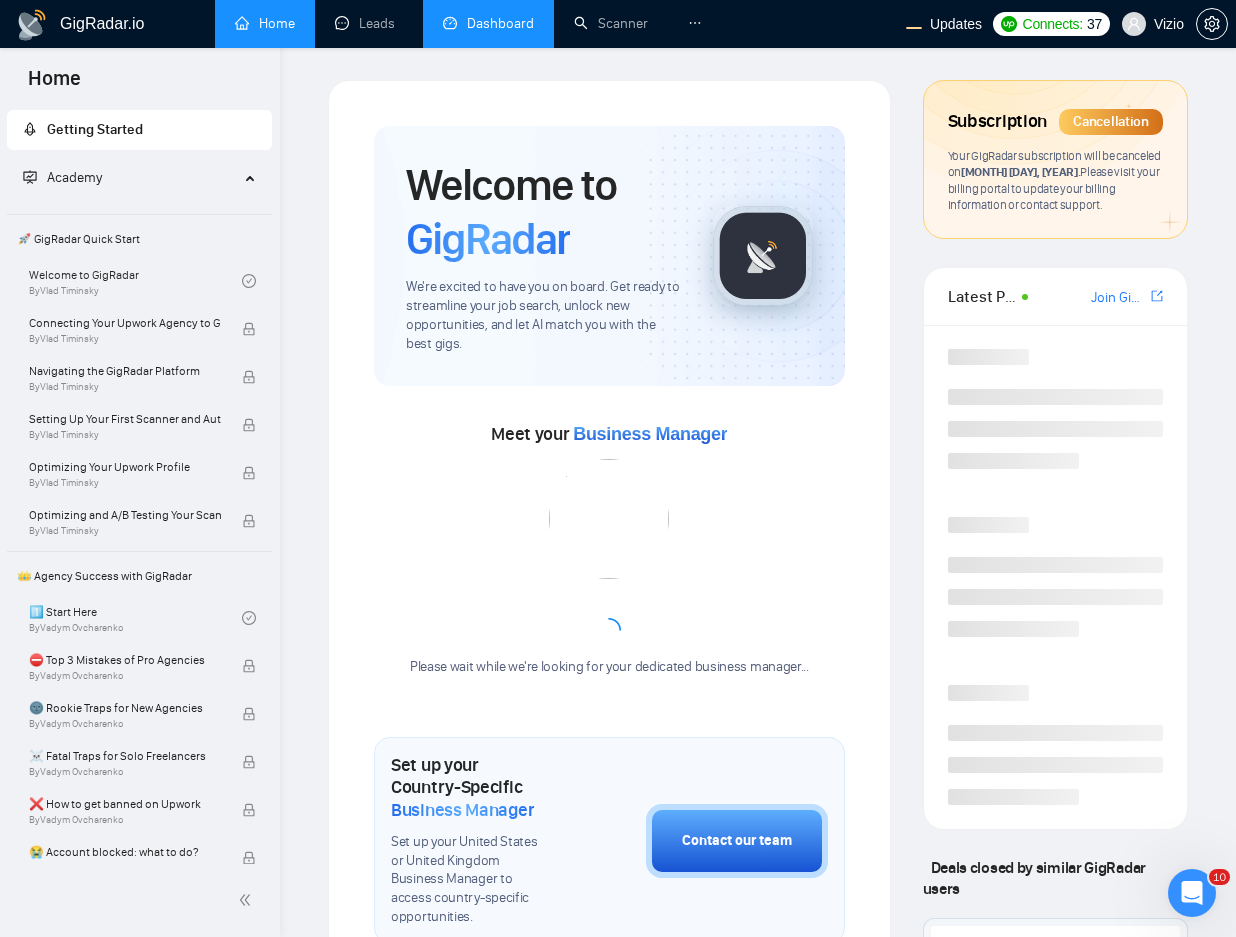 click on "Dashboard" at bounding box center [488, 23] 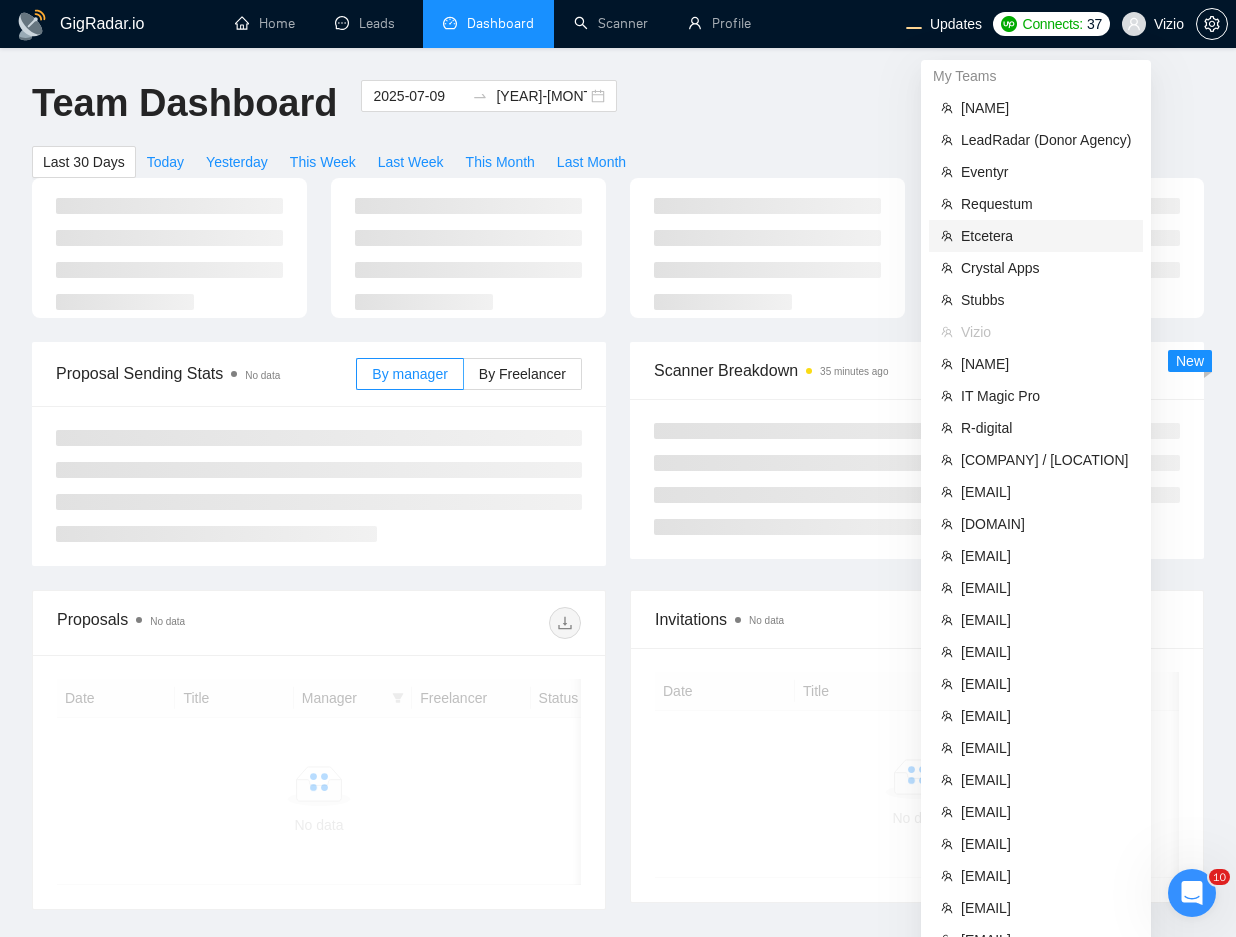 click on "Etcetera" at bounding box center [1046, 236] 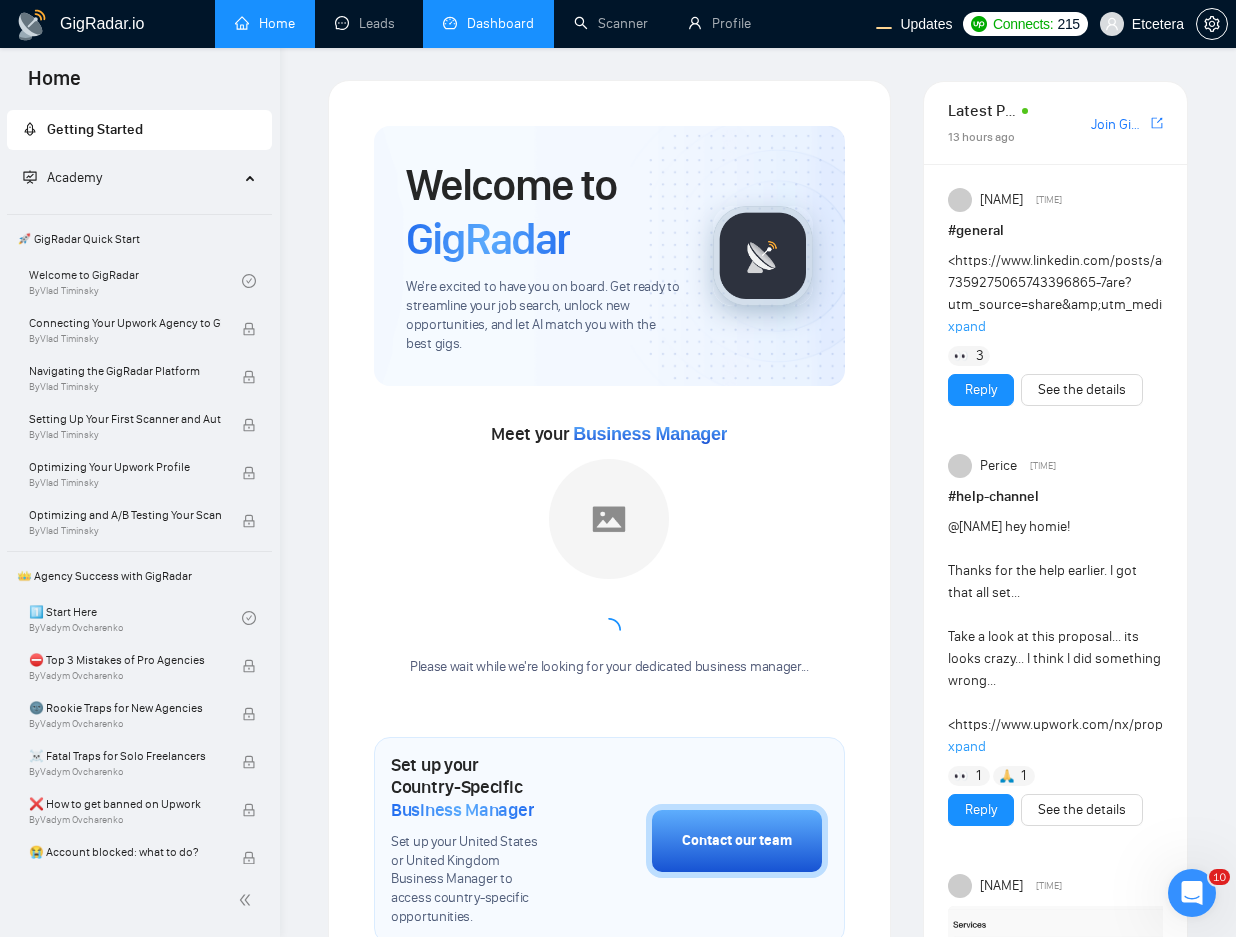 click on "Dashboard" at bounding box center [488, 23] 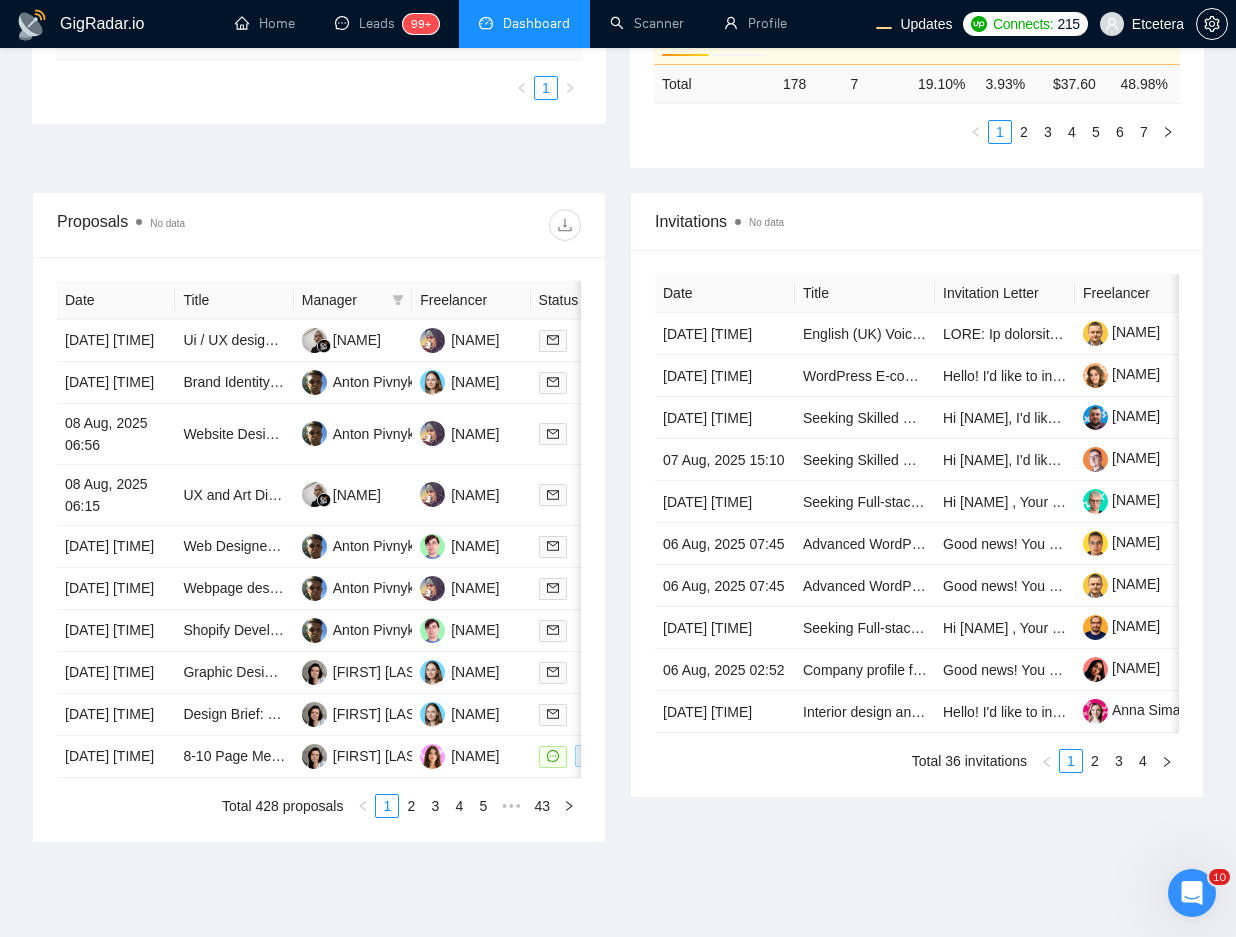 scroll, scrollTop: 712, scrollLeft: 0, axis: vertical 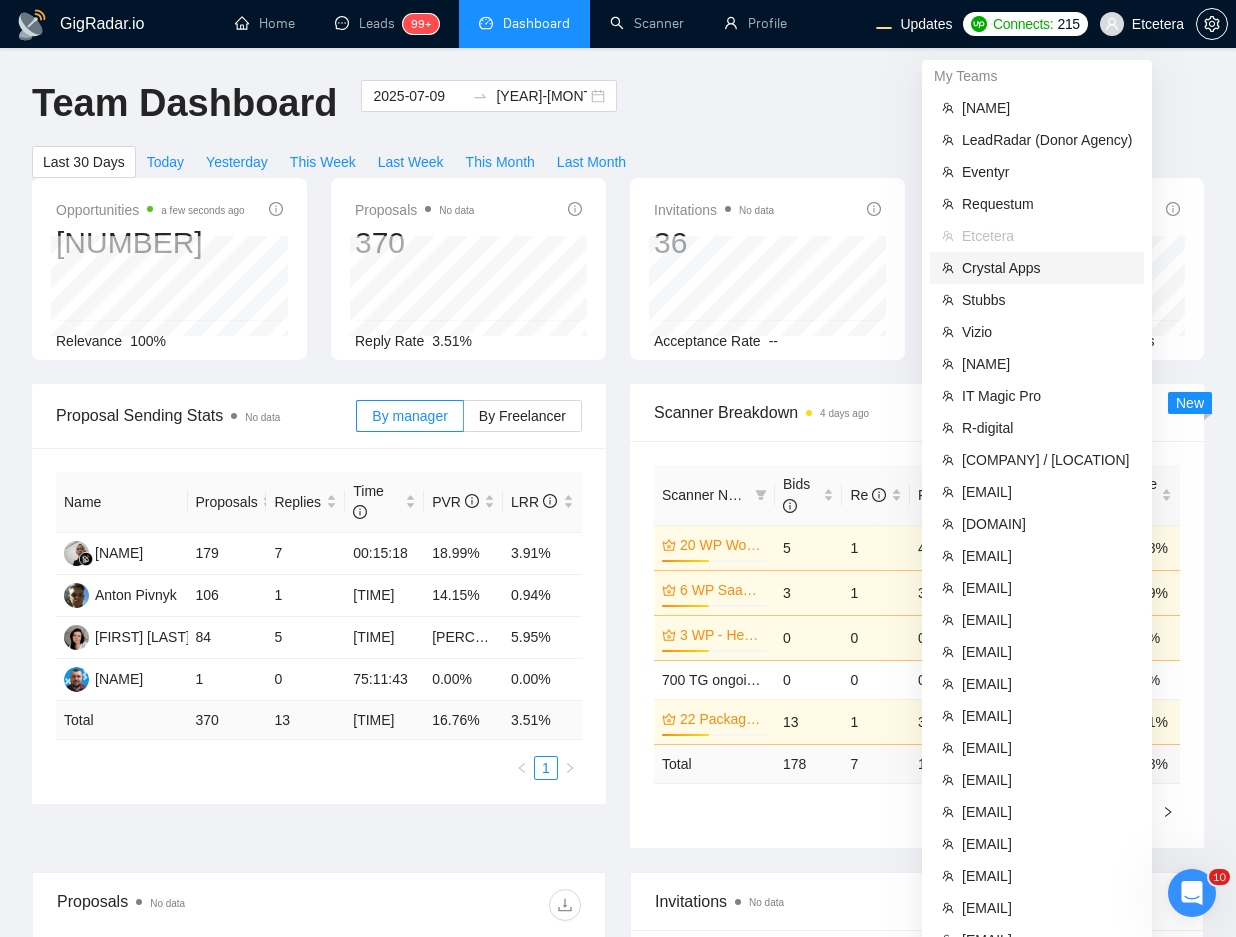click on "Crystal Apps" at bounding box center [1047, 268] 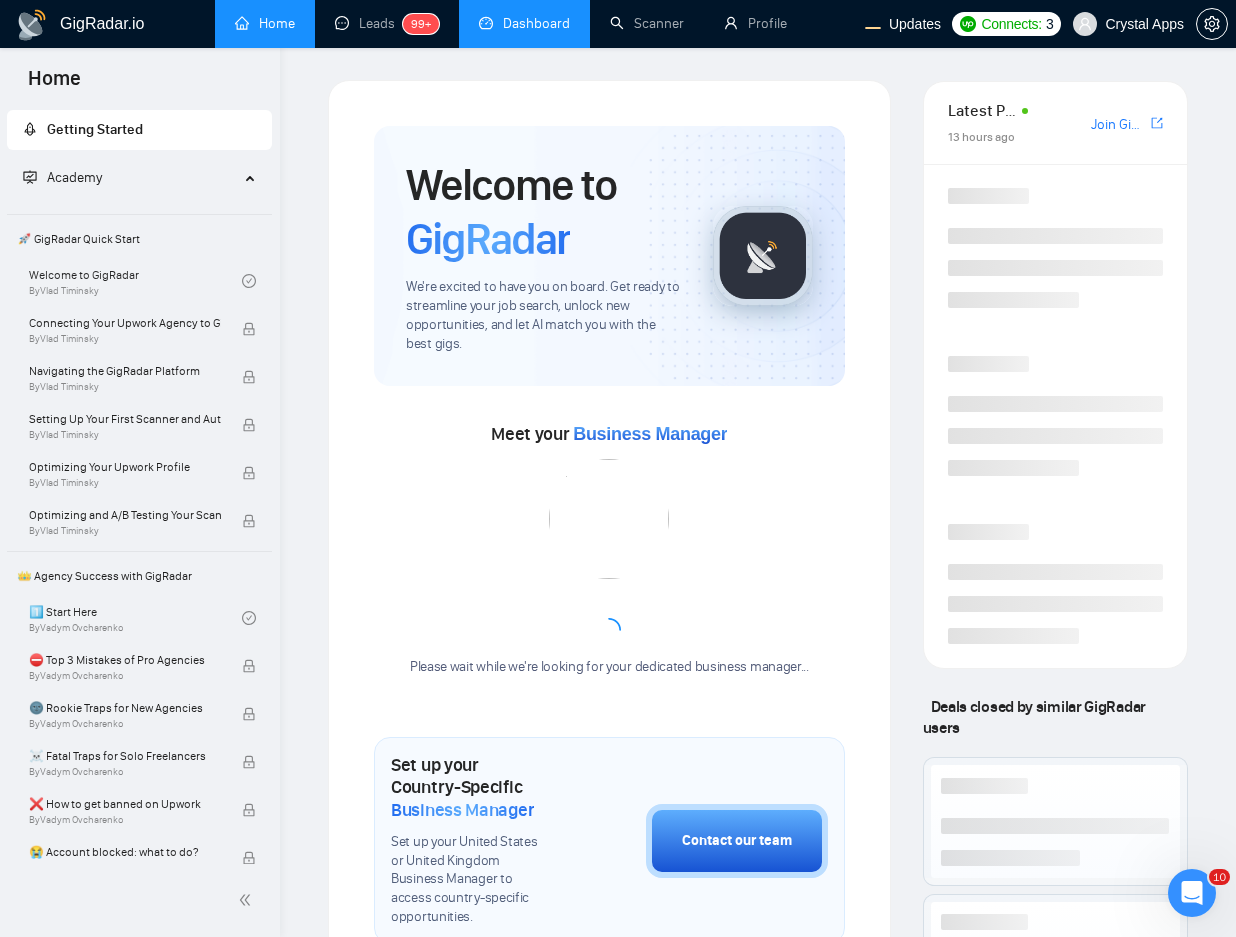 click on "Dashboard" at bounding box center (524, 23) 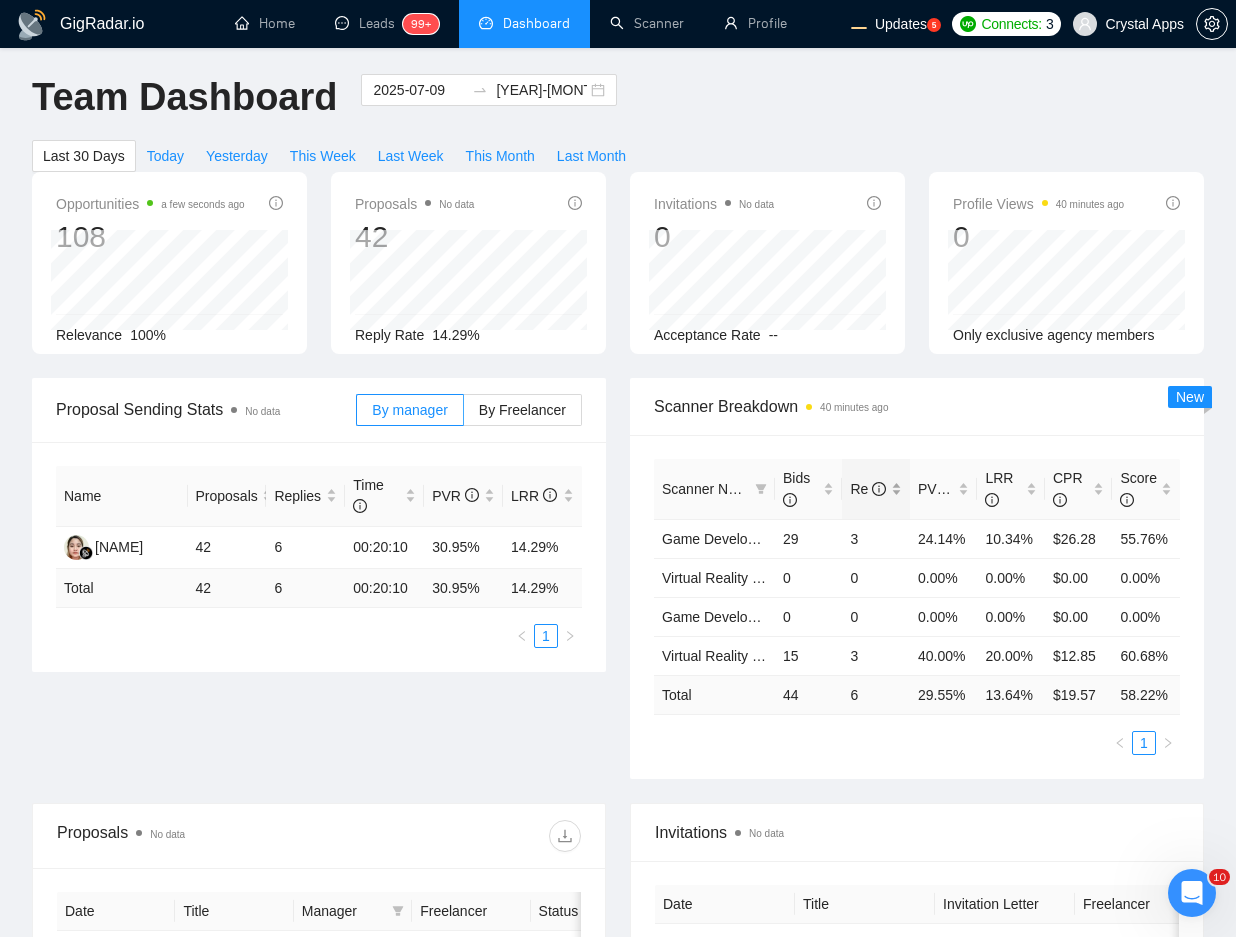 scroll, scrollTop: 0, scrollLeft: 0, axis: both 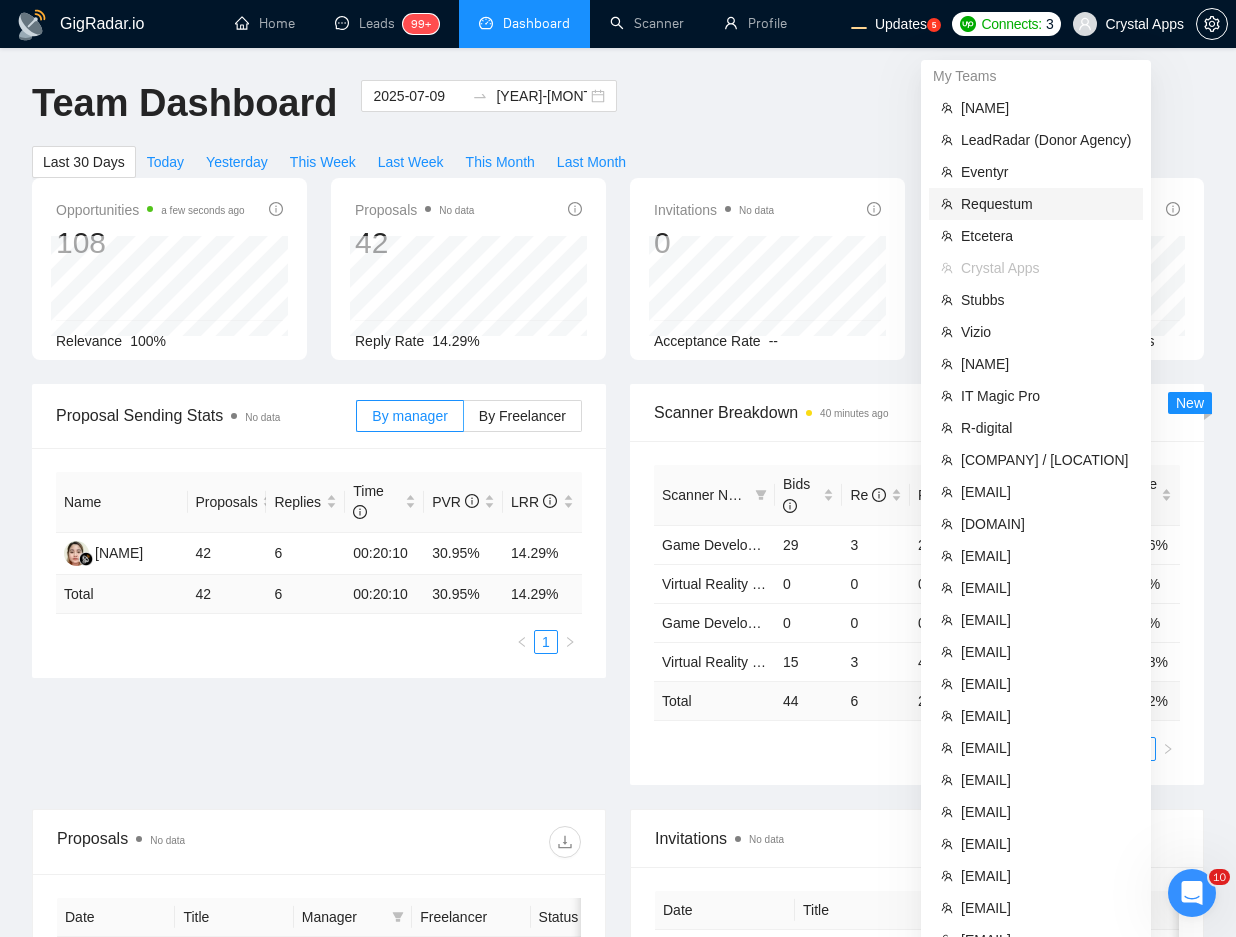 click on "Requestum" at bounding box center [1046, 204] 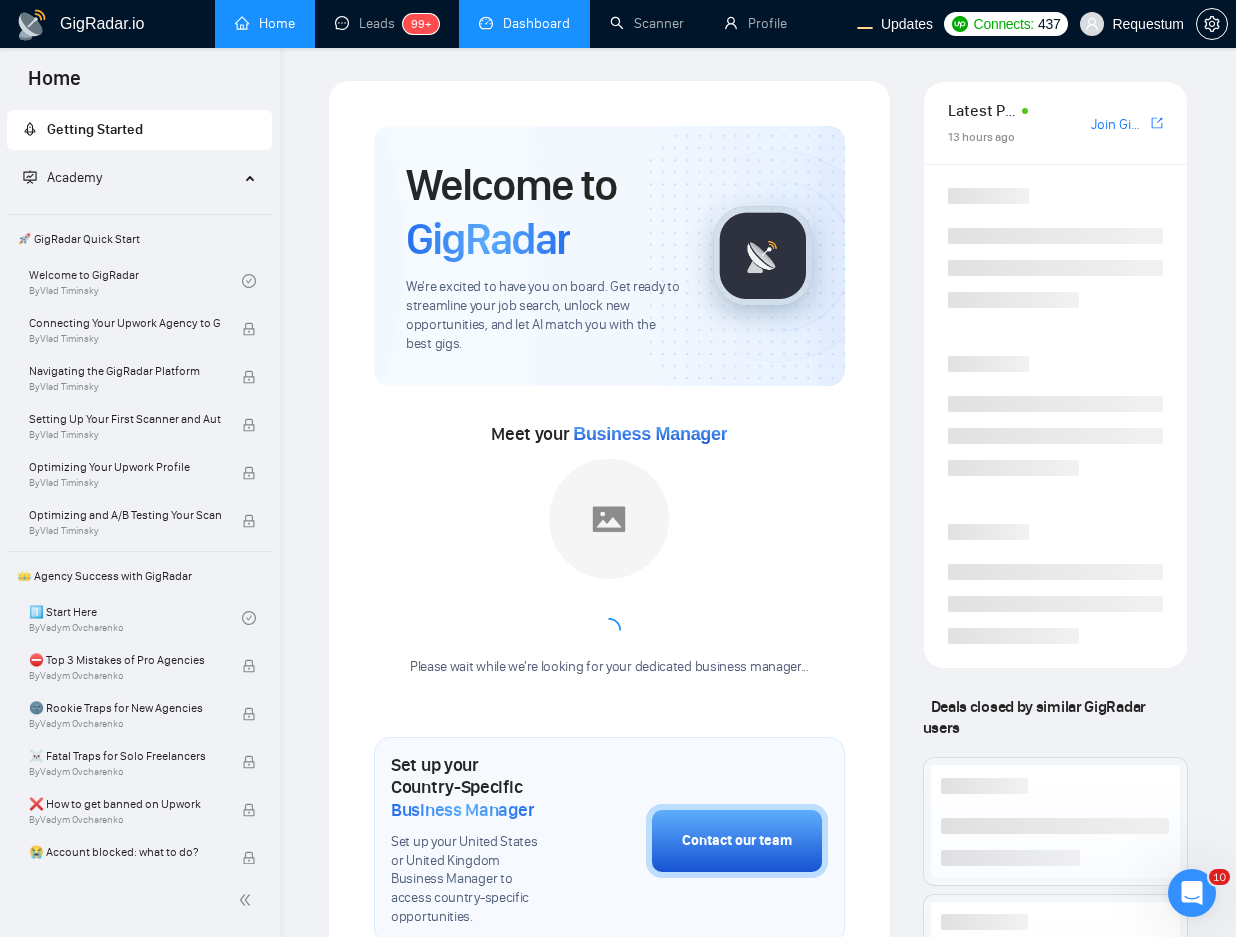 click on "Dashboard" at bounding box center (524, 23) 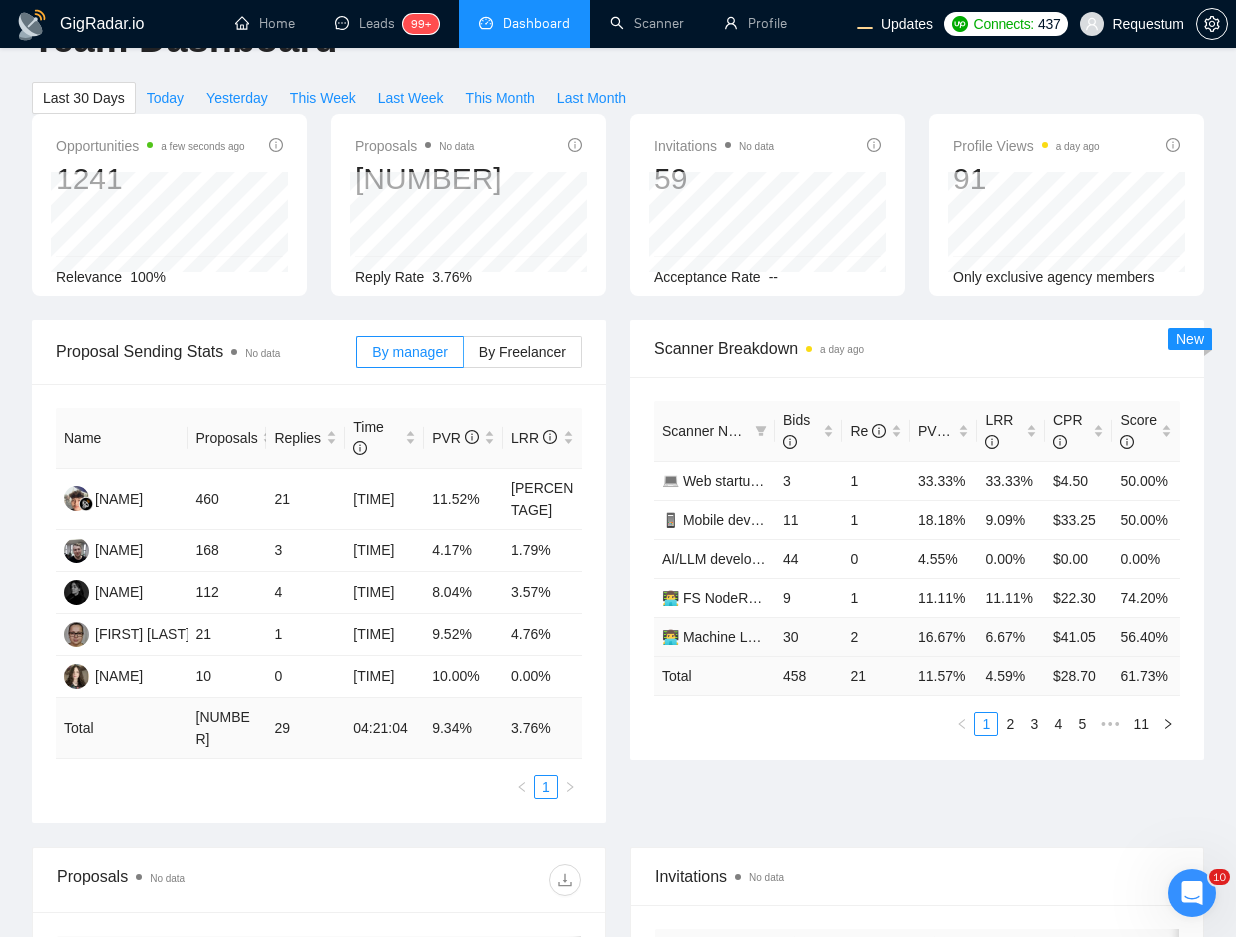 scroll, scrollTop: 0, scrollLeft: 0, axis: both 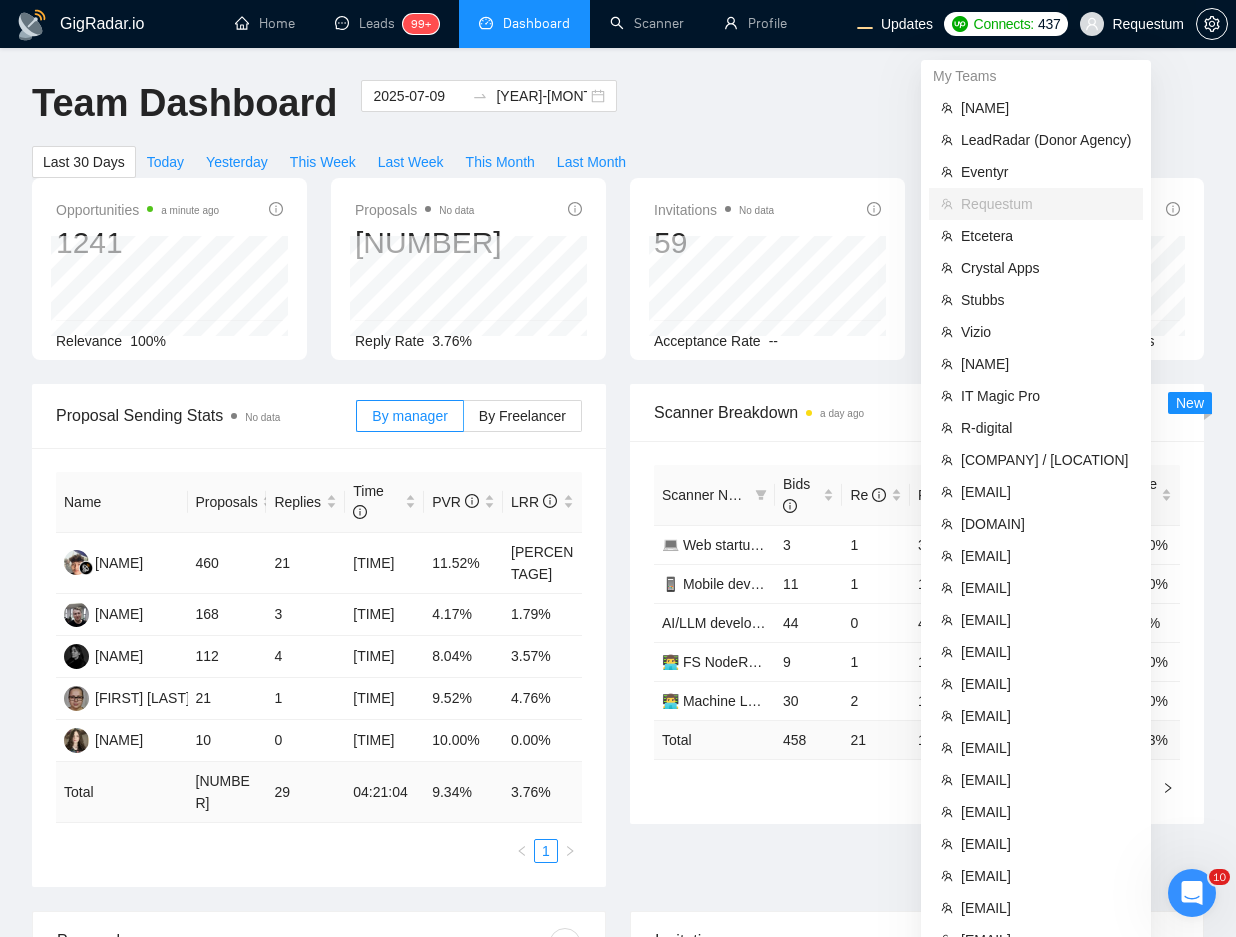 click on "Requestum" at bounding box center [1148, 24] 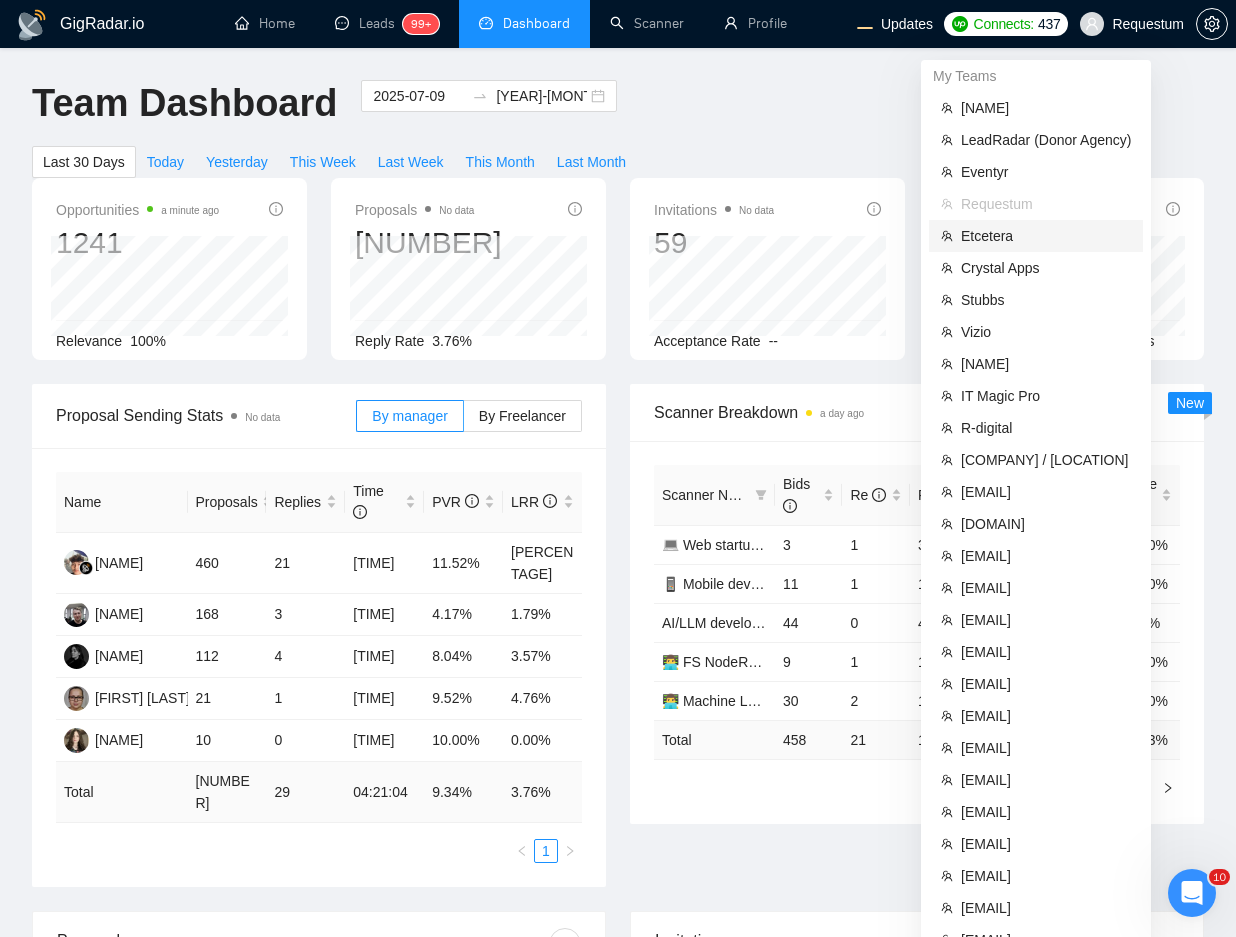 click on "Etcetera" at bounding box center [1046, 236] 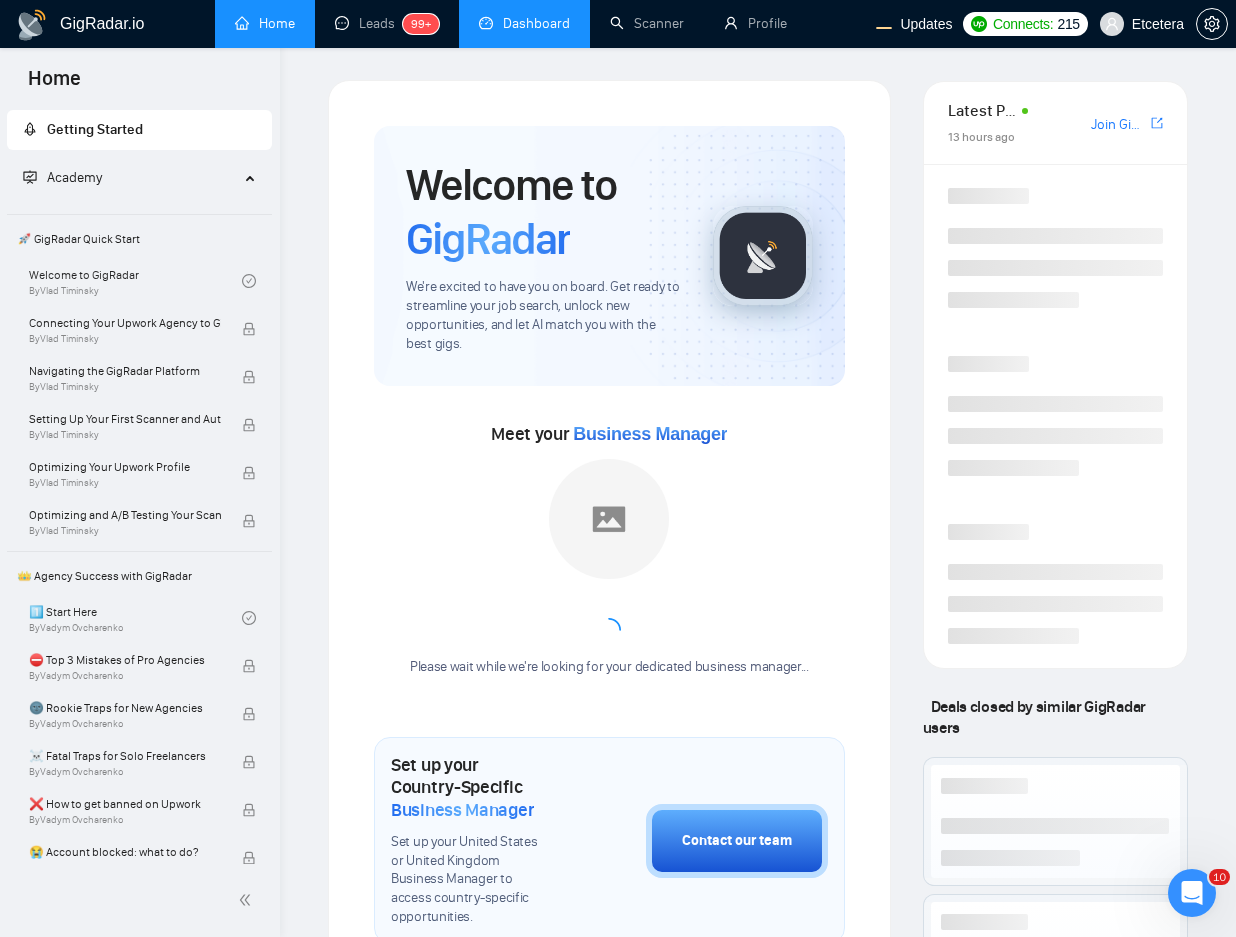 click on "Dashboard" at bounding box center [524, 23] 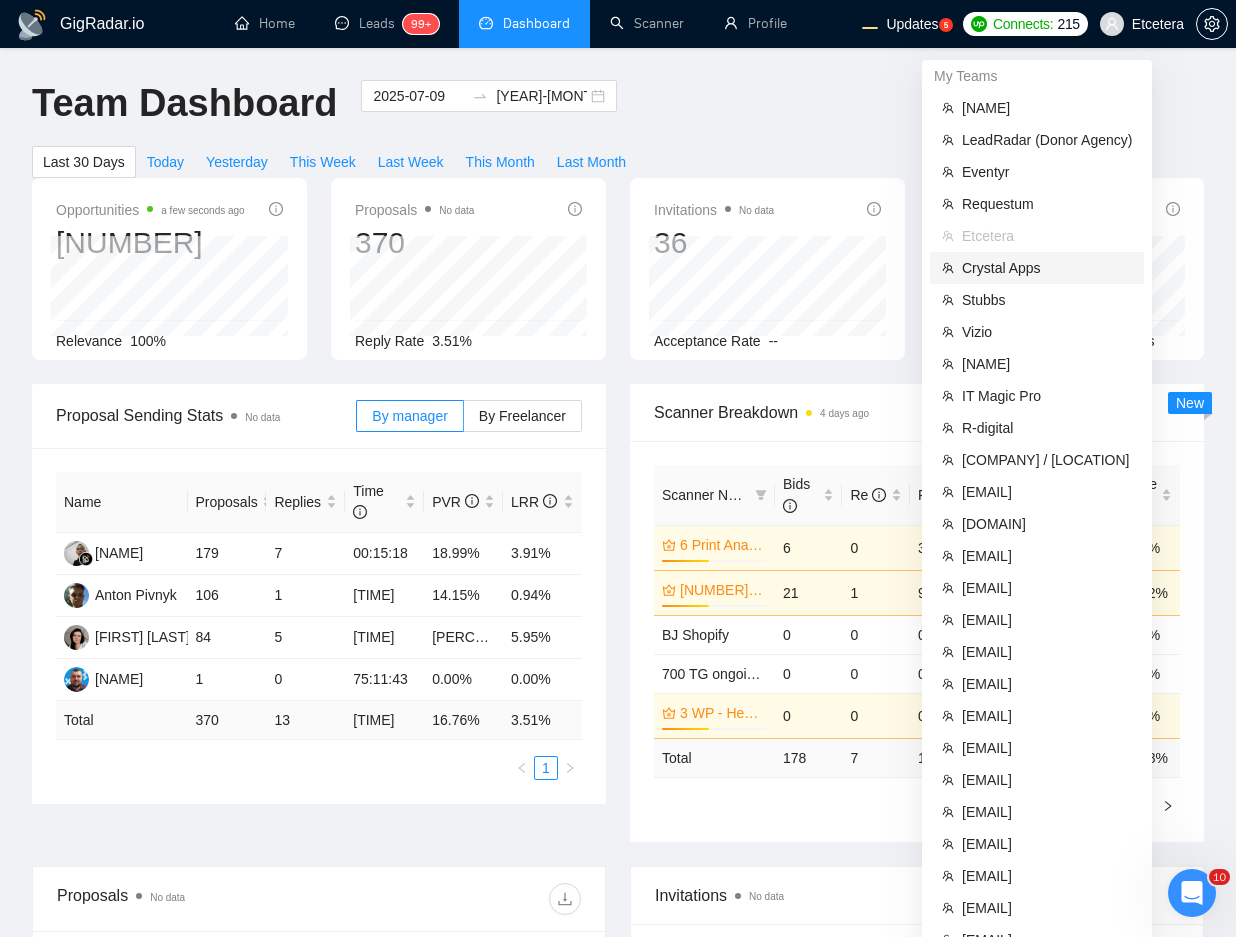 click on "Crystal Apps" at bounding box center [1047, 268] 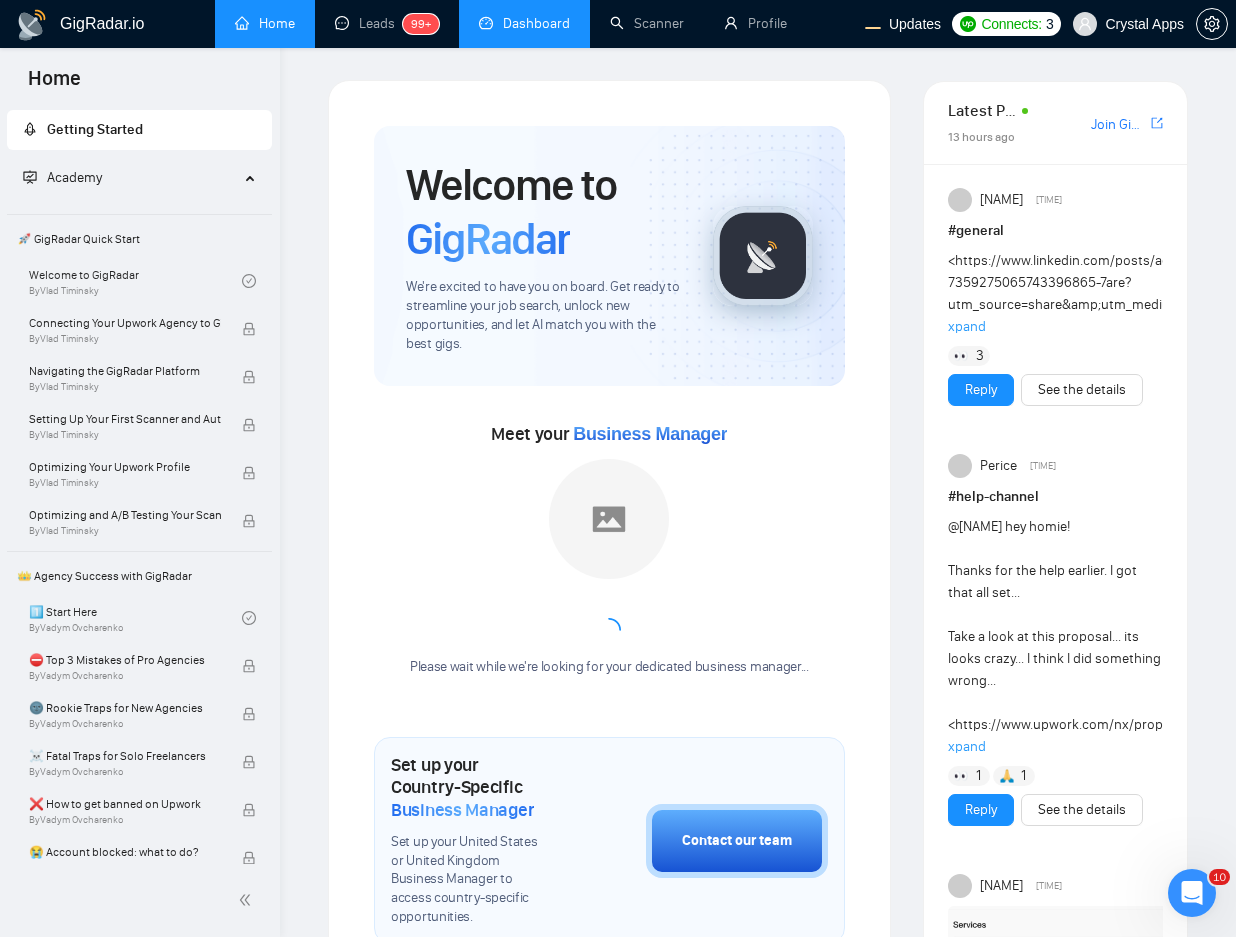 click on "Dashboard" at bounding box center [524, 23] 